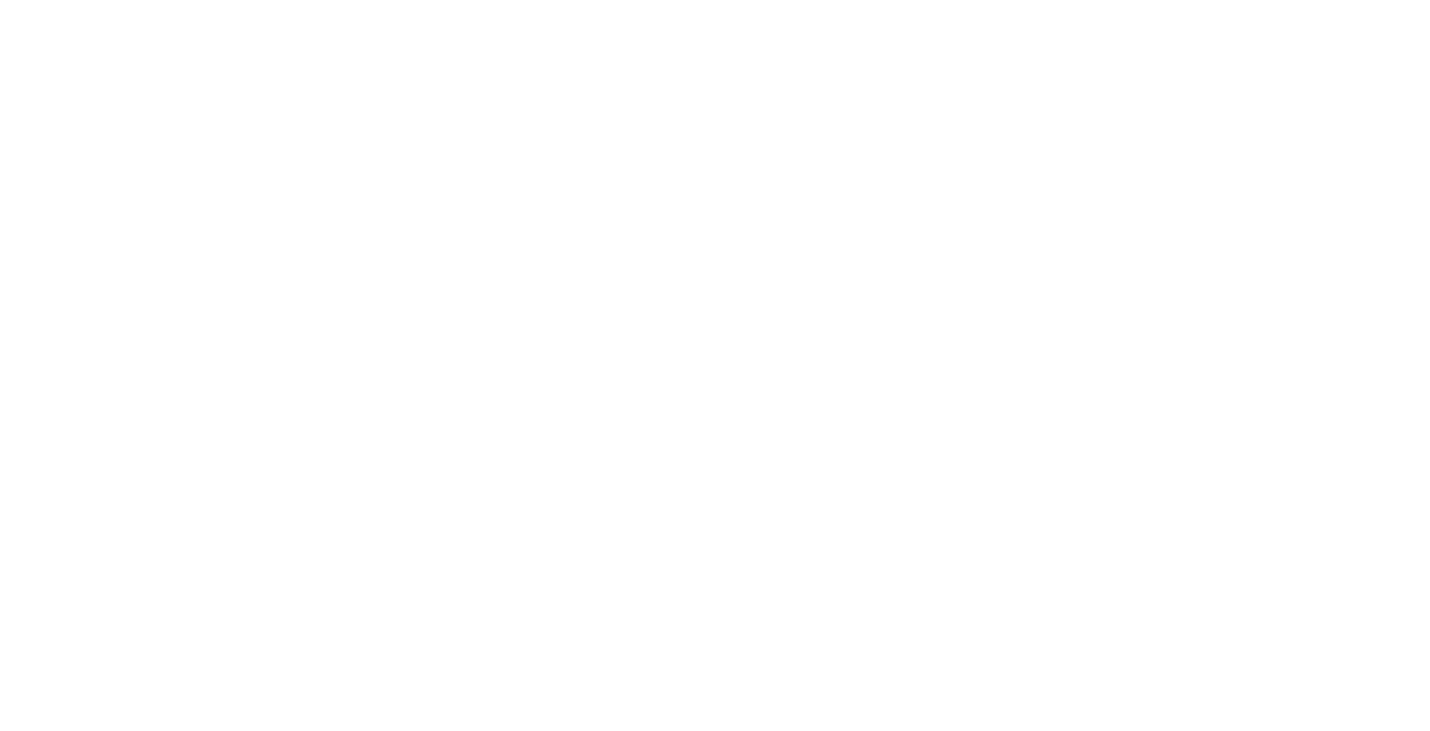 scroll, scrollTop: 0, scrollLeft: 0, axis: both 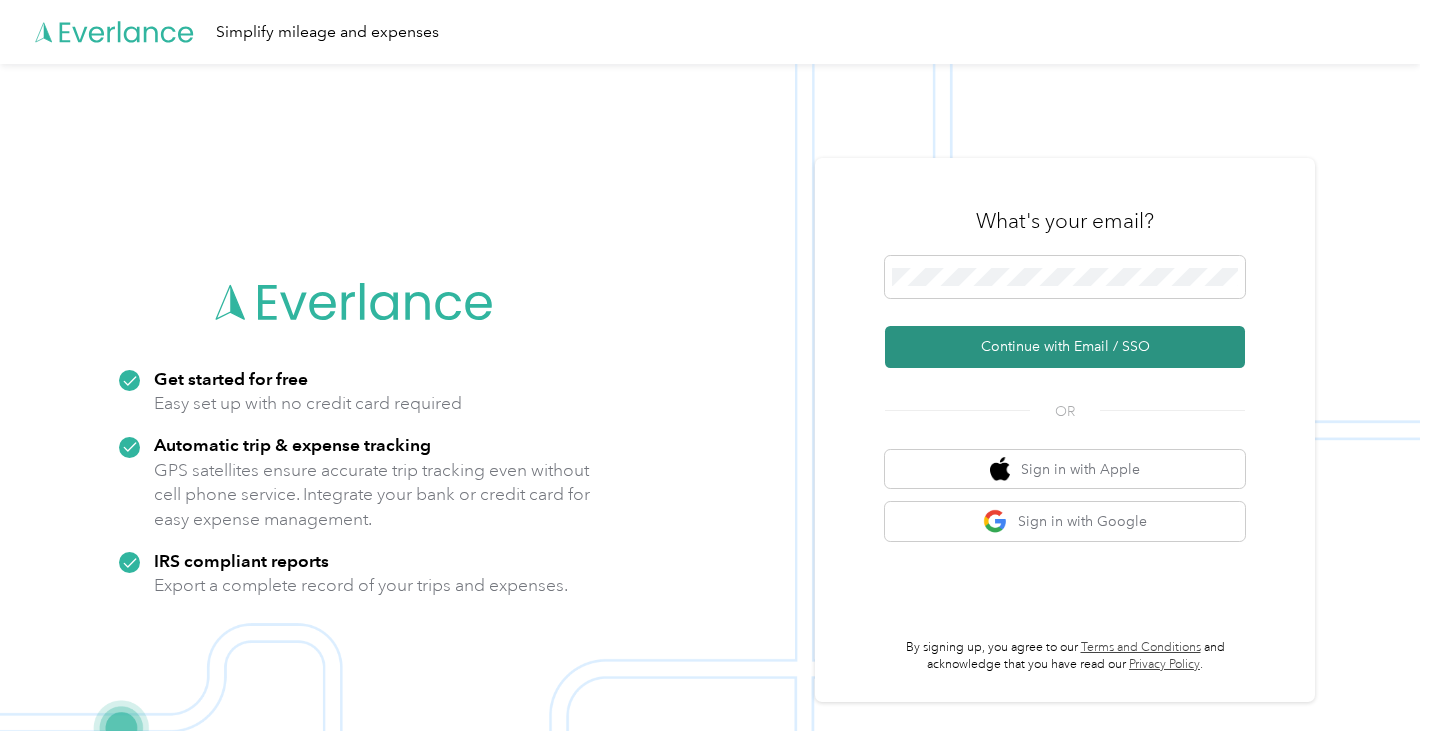 click on "Continue with Email / SSO" at bounding box center (1065, 347) 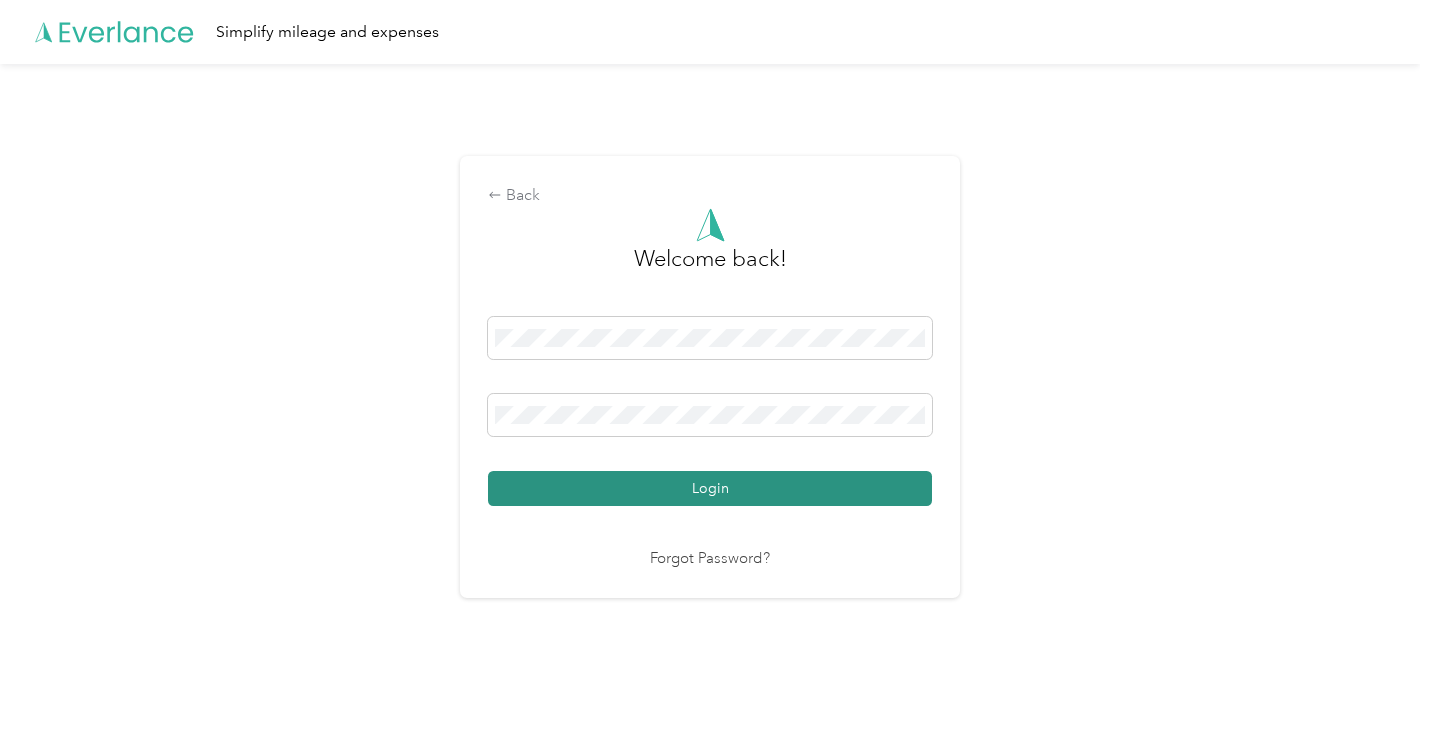 click on "Login" at bounding box center [710, 488] 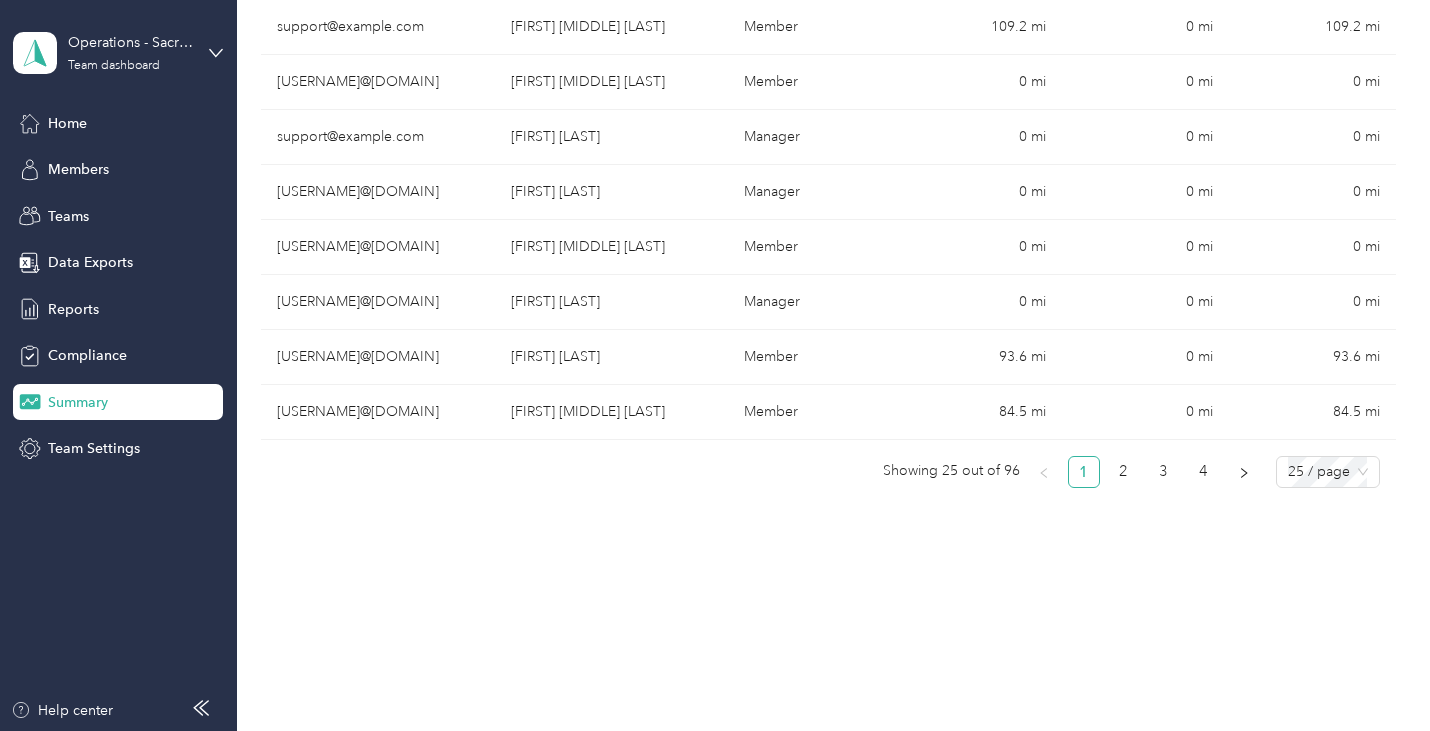 scroll, scrollTop: 1410, scrollLeft: 0, axis: vertical 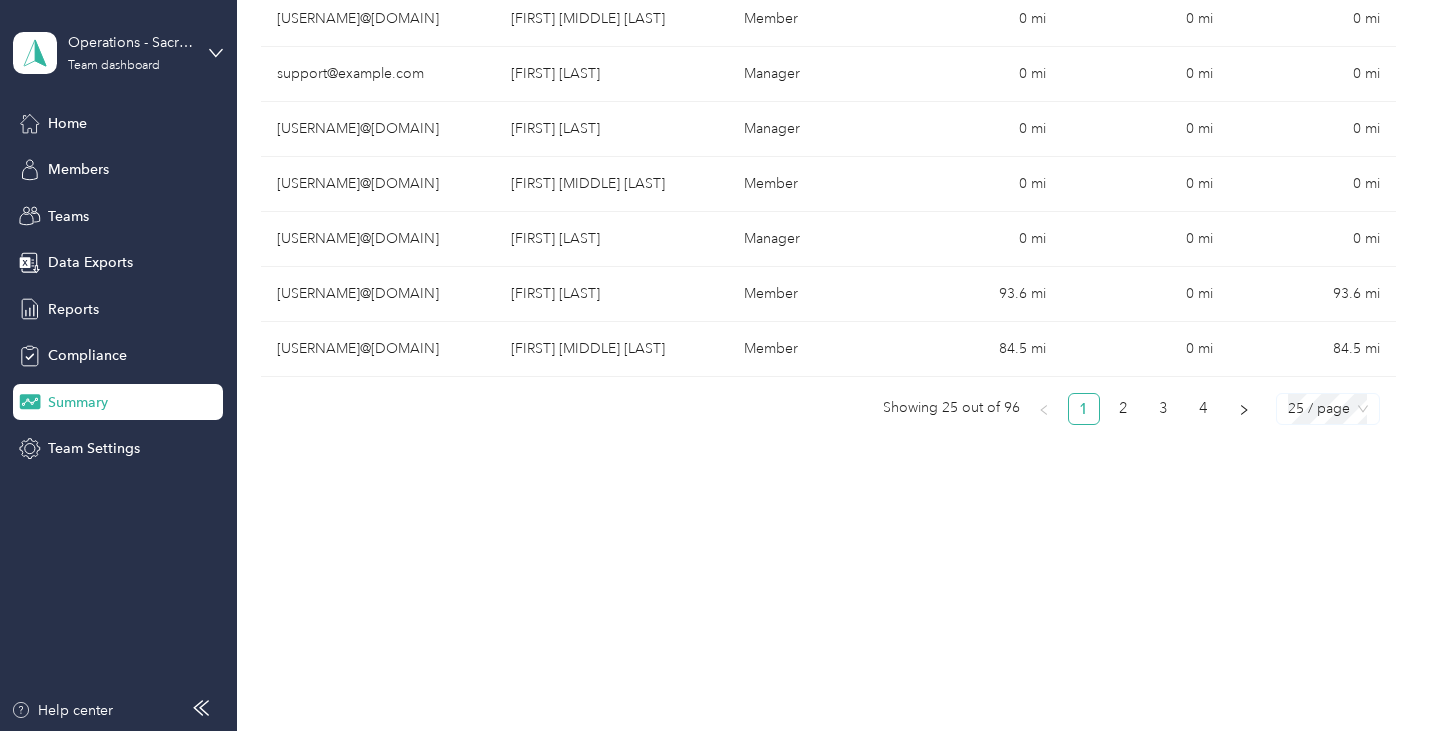 click on "25 / page" at bounding box center (1328, 409) 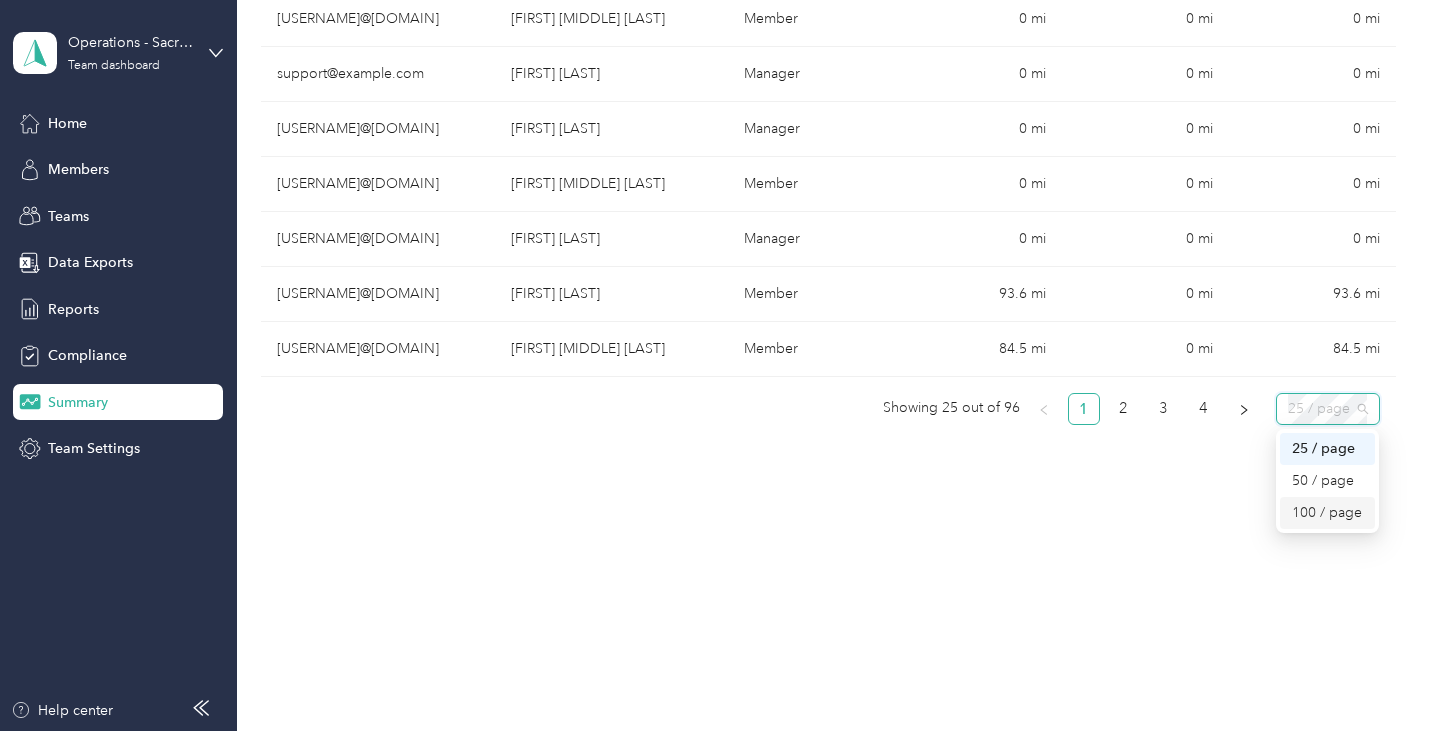 click on "100 / page" at bounding box center (1327, 513) 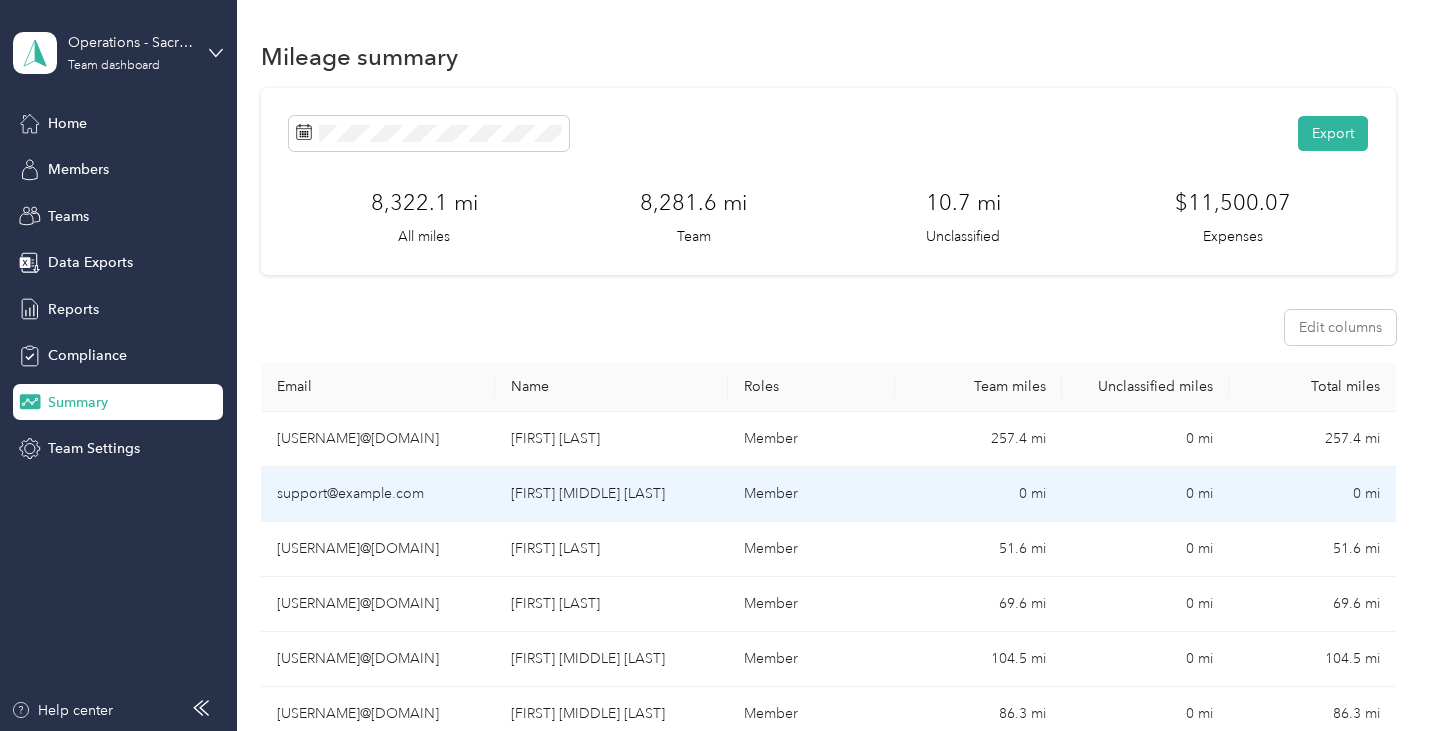 scroll, scrollTop: 1833, scrollLeft: 0, axis: vertical 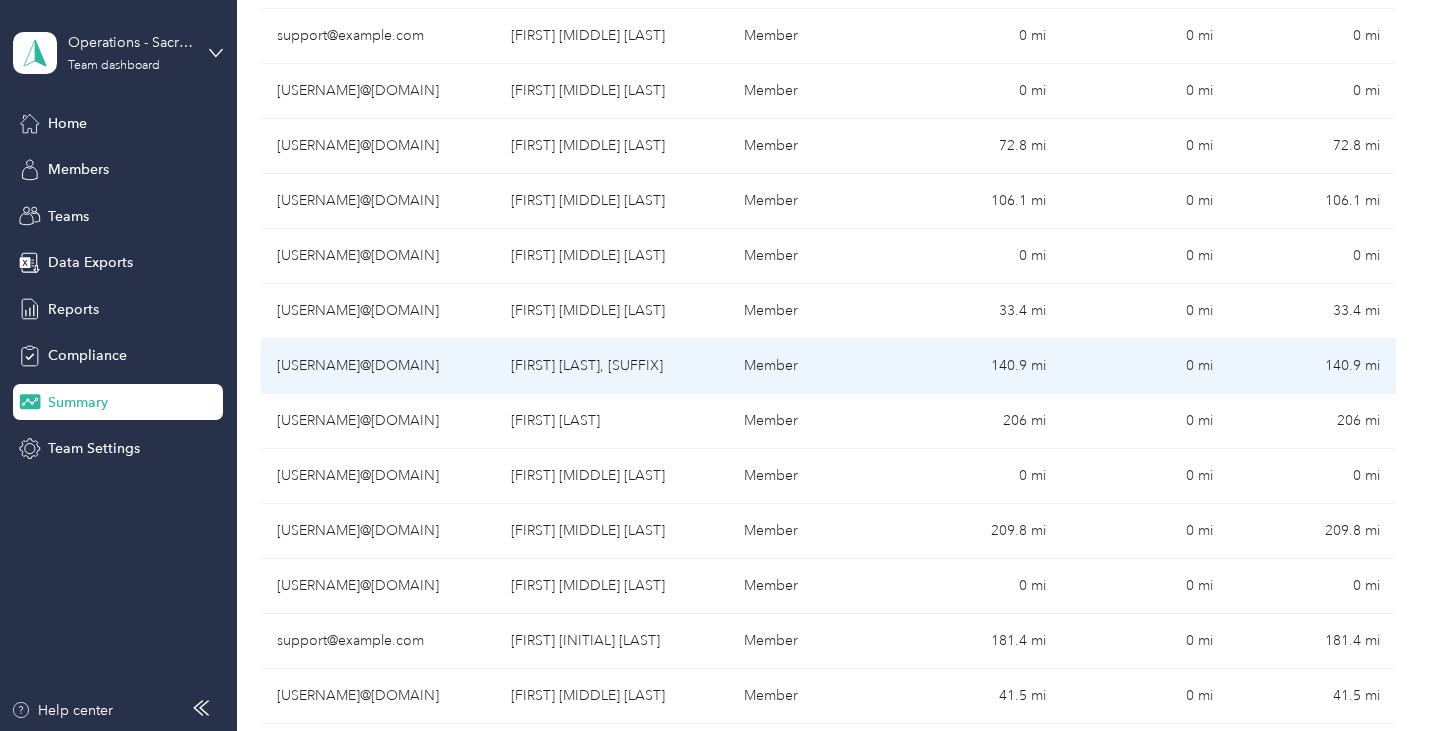 click on "[FIRST] [LAST], [SUFFIX]" at bounding box center [612, 366] 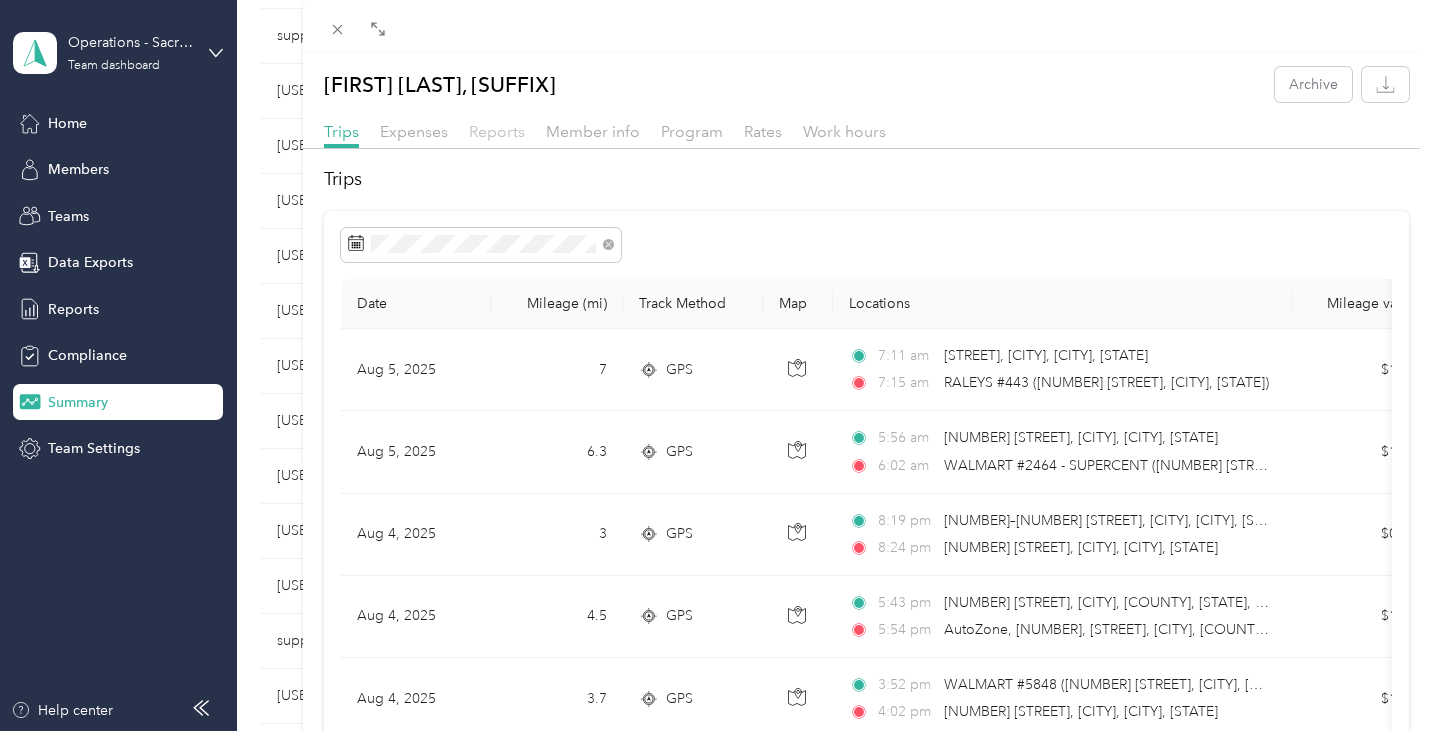 click on "Reports" at bounding box center (497, 131) 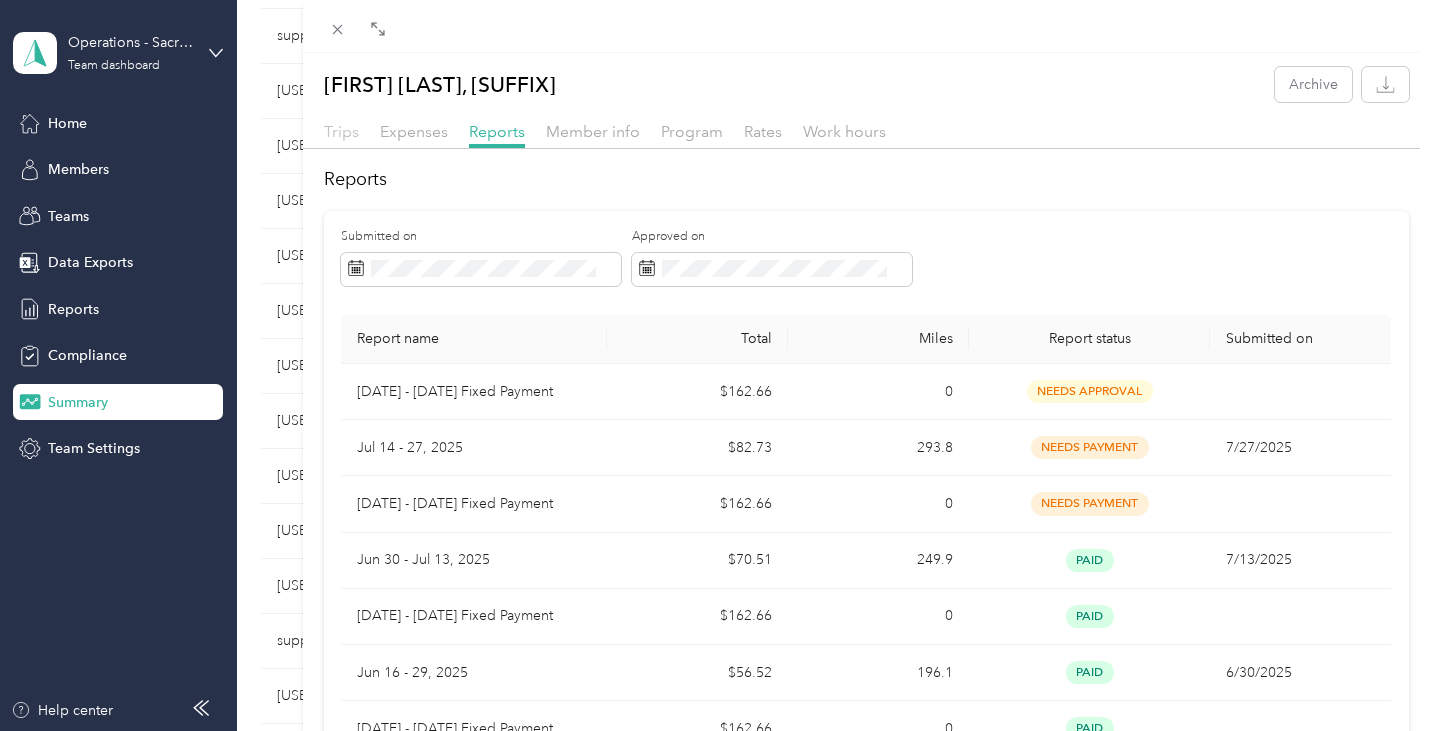 click on "Trips" at bounding box center [341, 131] 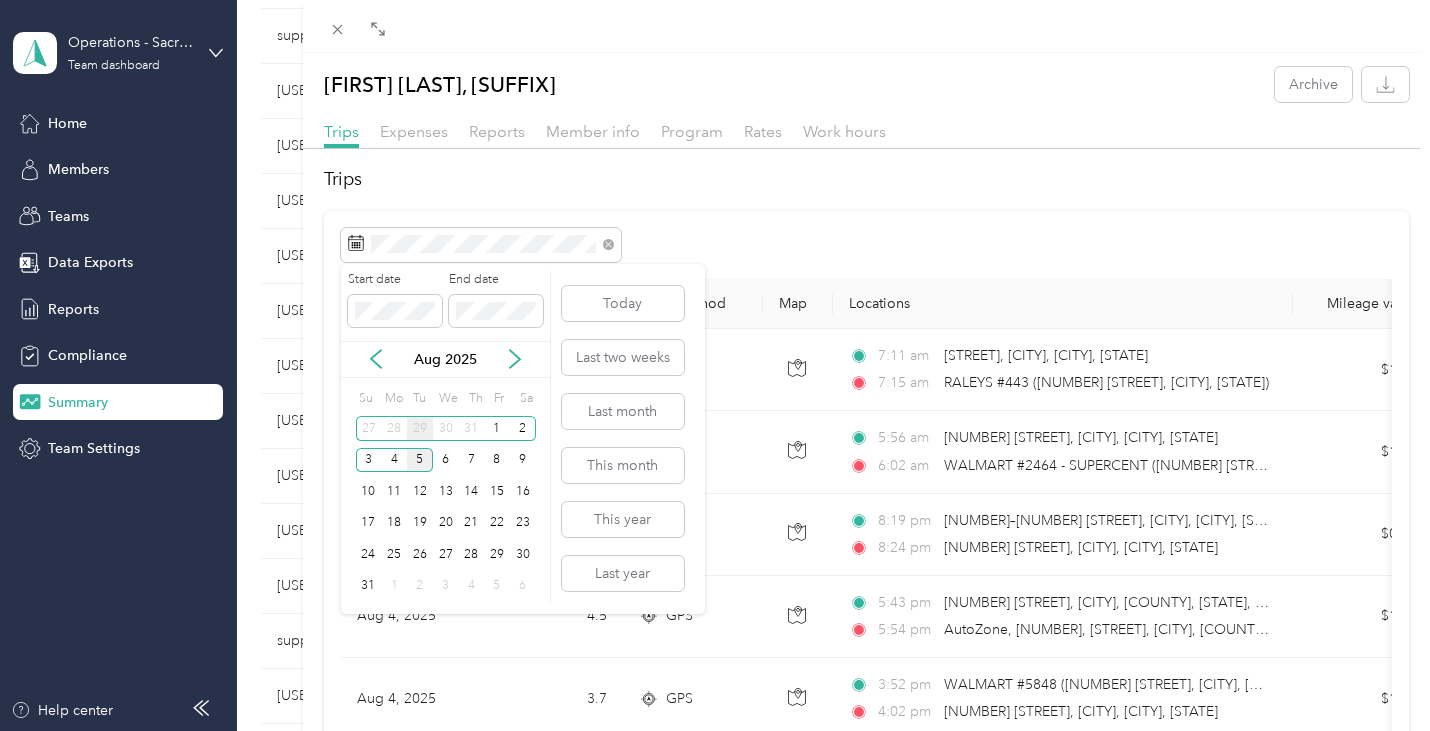 click on "29" at bounding box center (420, 428) 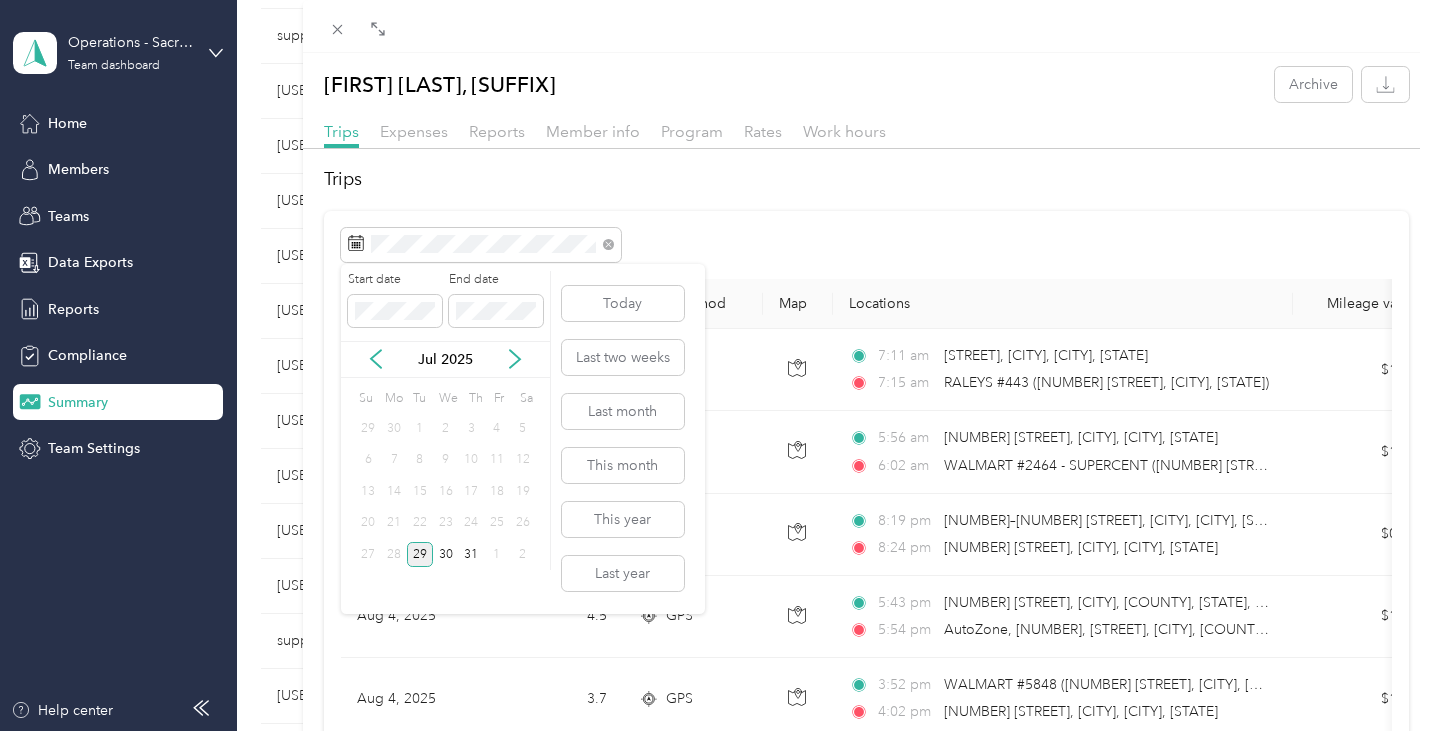click on "29" at bounding box center (420, 554) 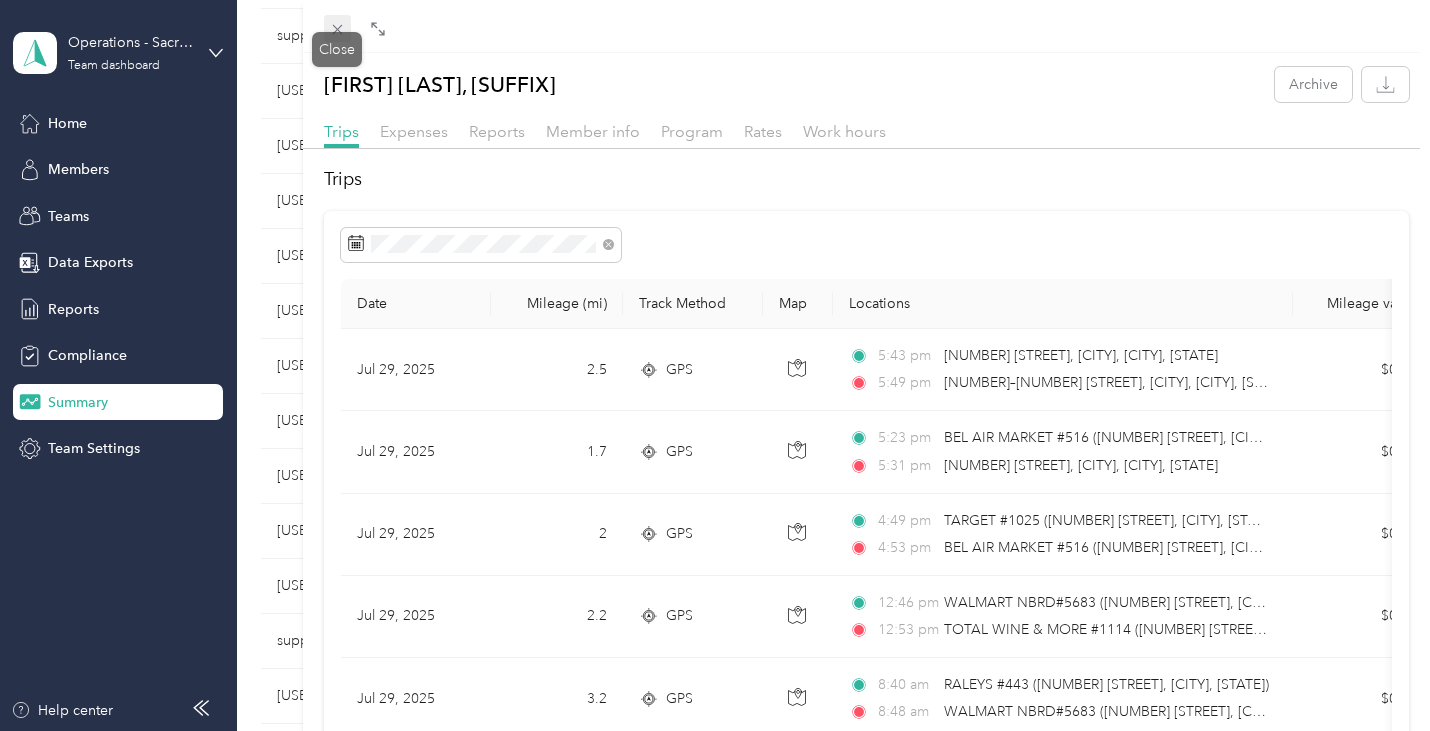 click 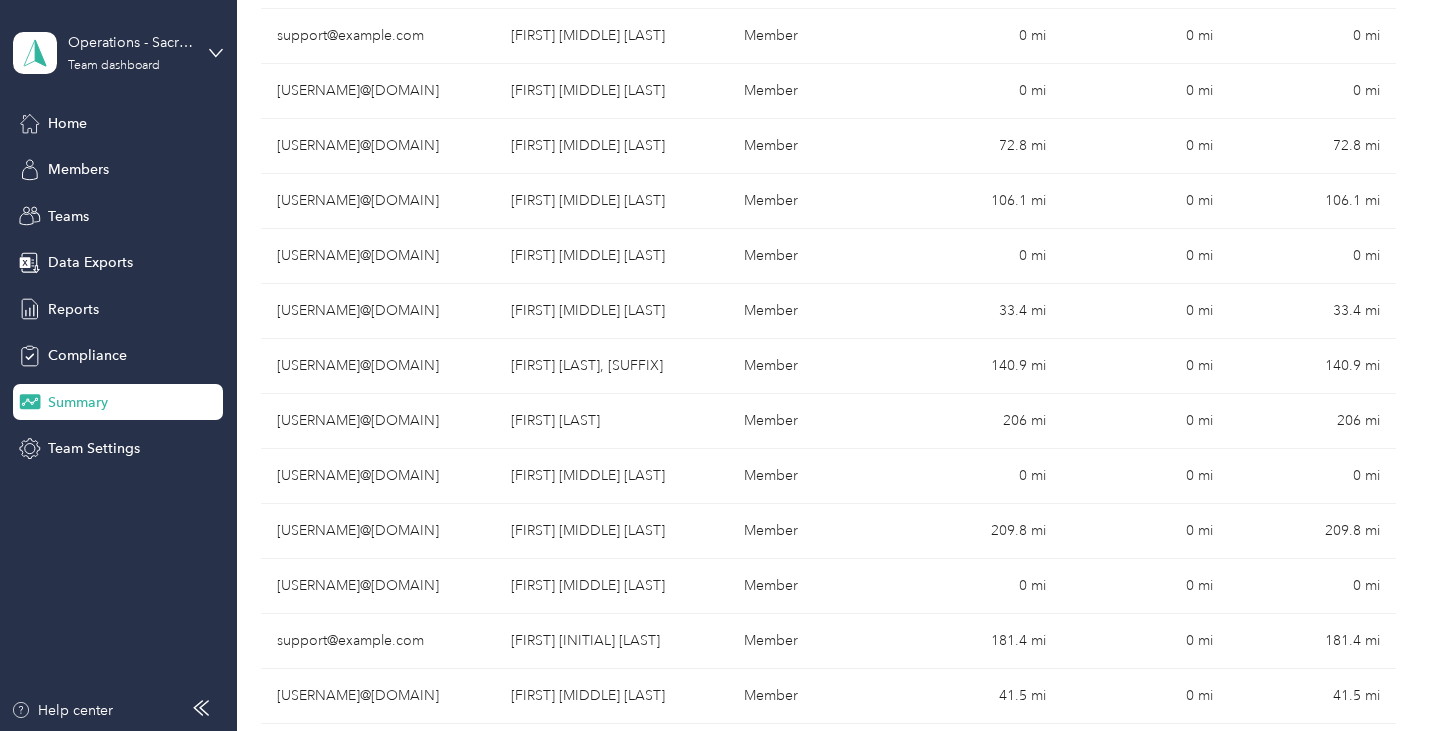 scroll, scrollTop: 3758, scrollLeft: 0, axis: vertical 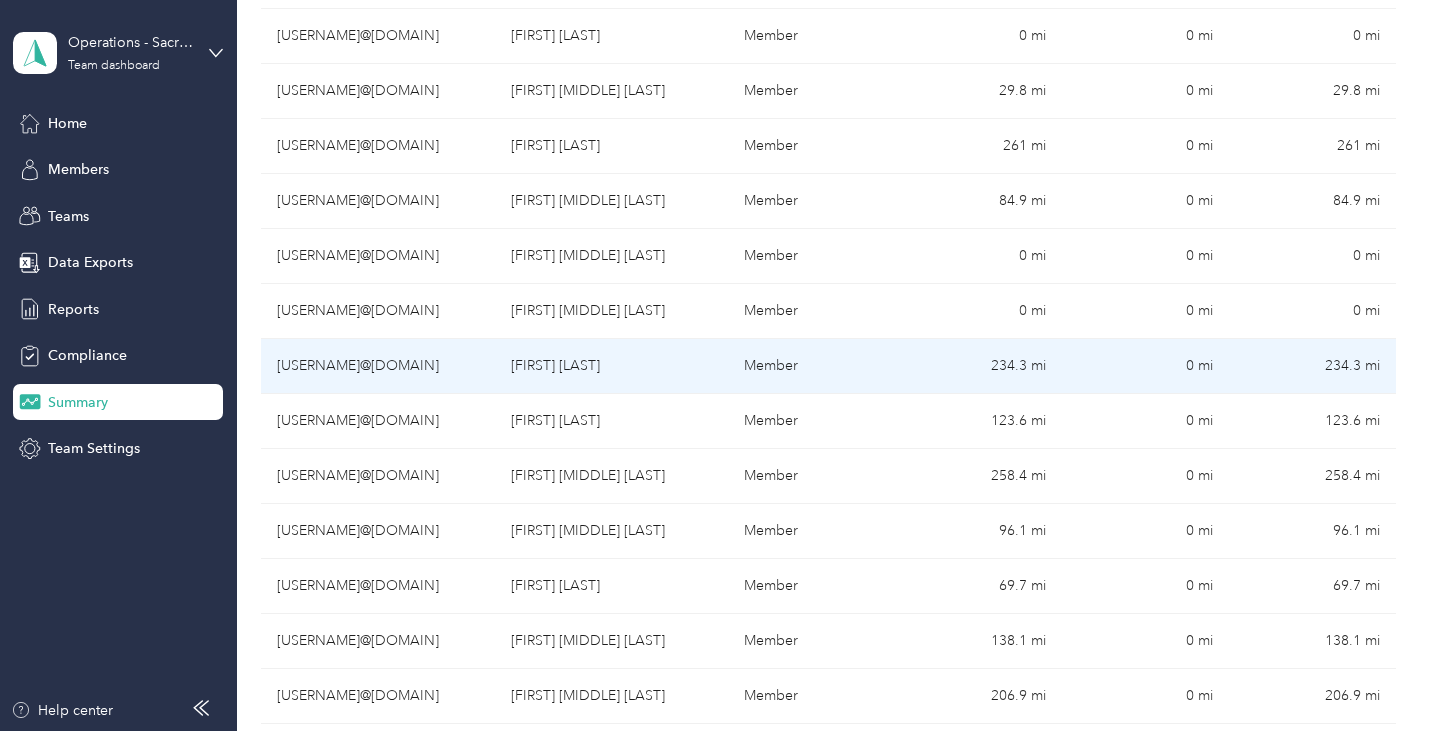 click on "[FIRST] [LAST]" at bounding box center (612, 366) 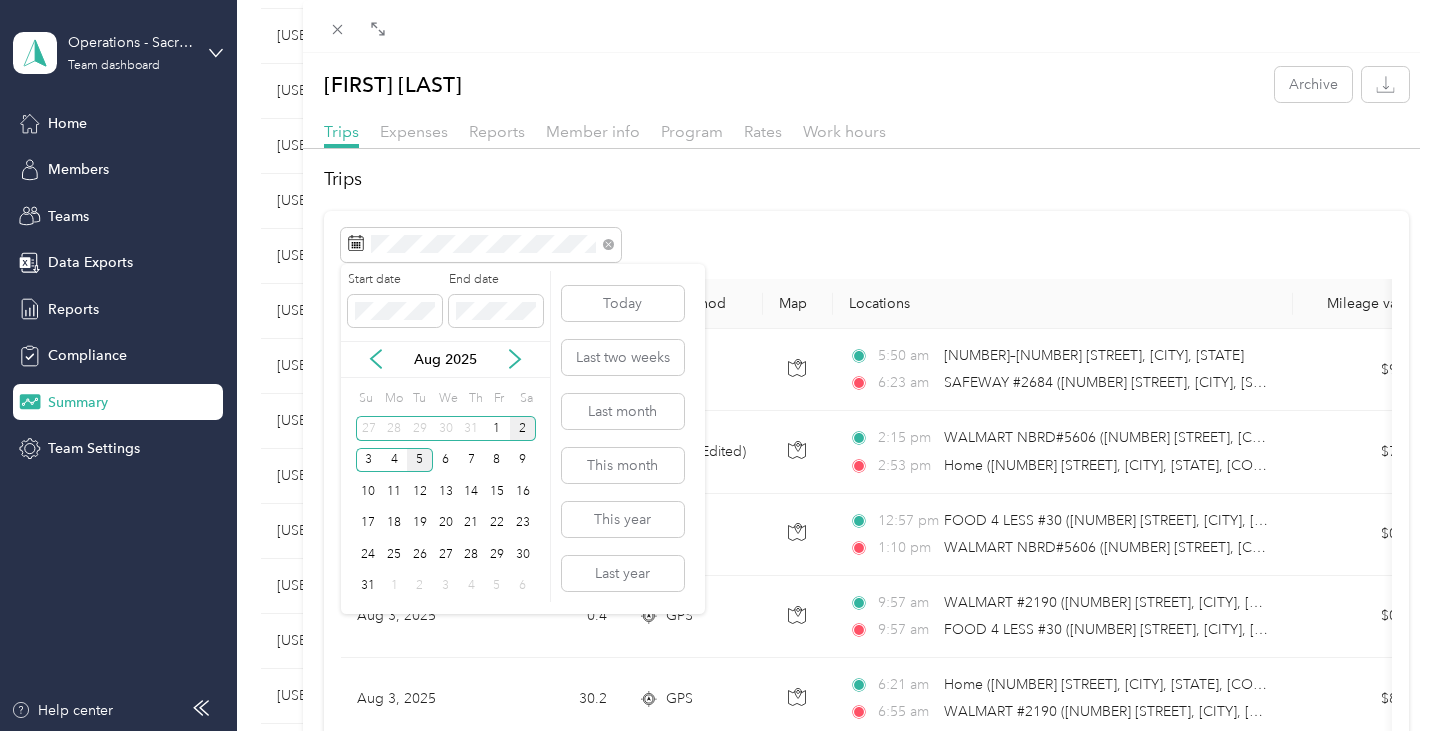 click on "2" at bounding box center (523, 428) 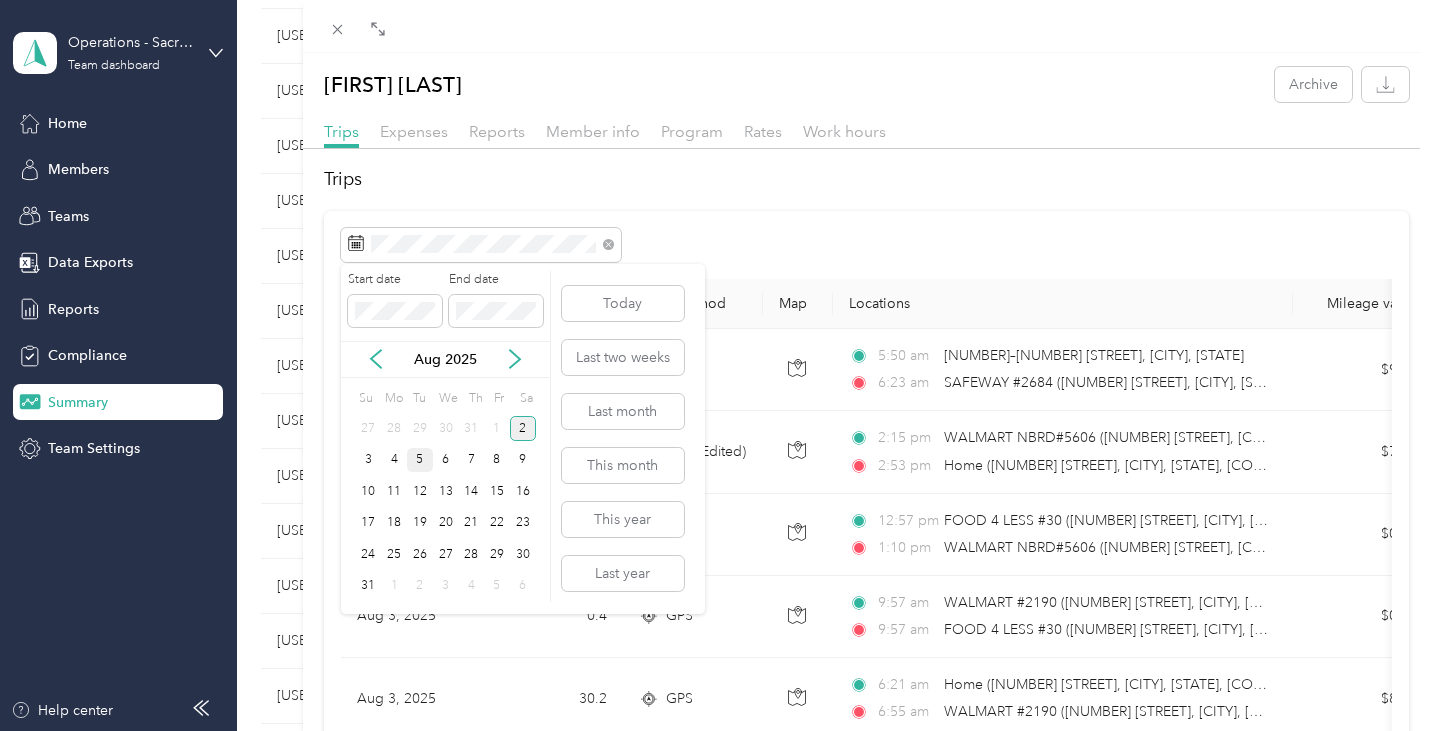 click on "2" at bounding box center (523, 428) 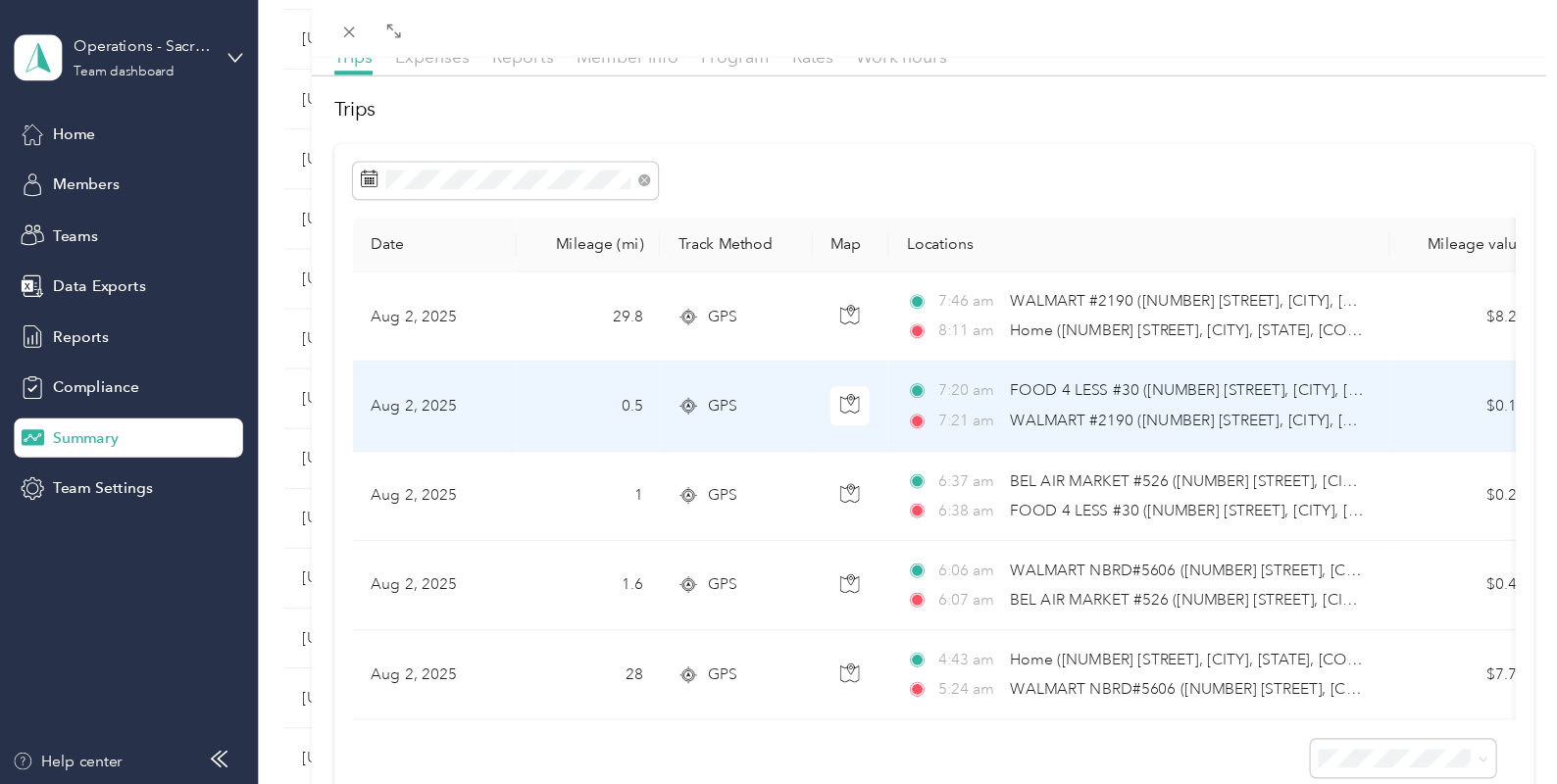 scroll, scrollTop: 76, scrollLeft: 0, axis: vertical 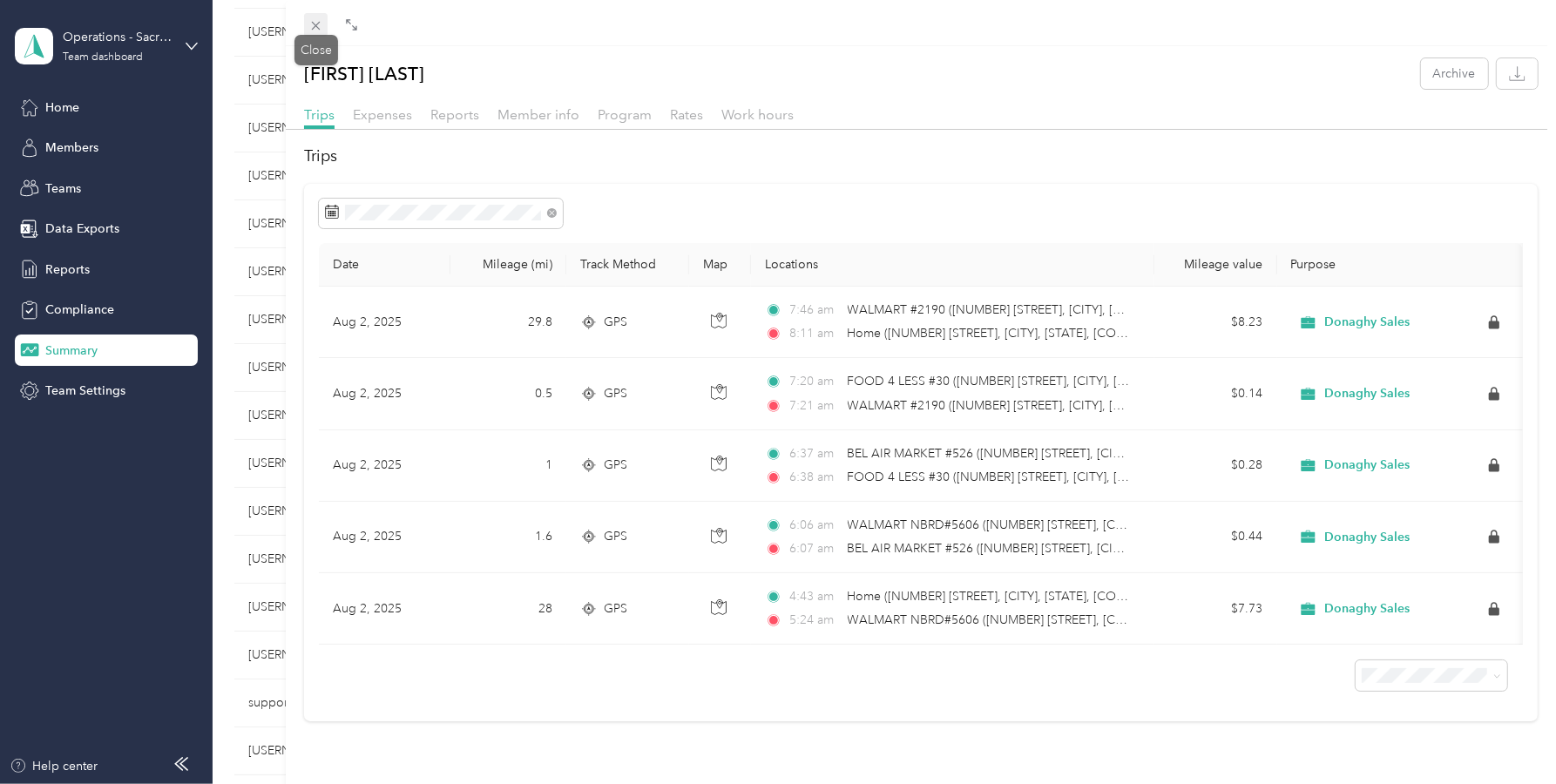 click 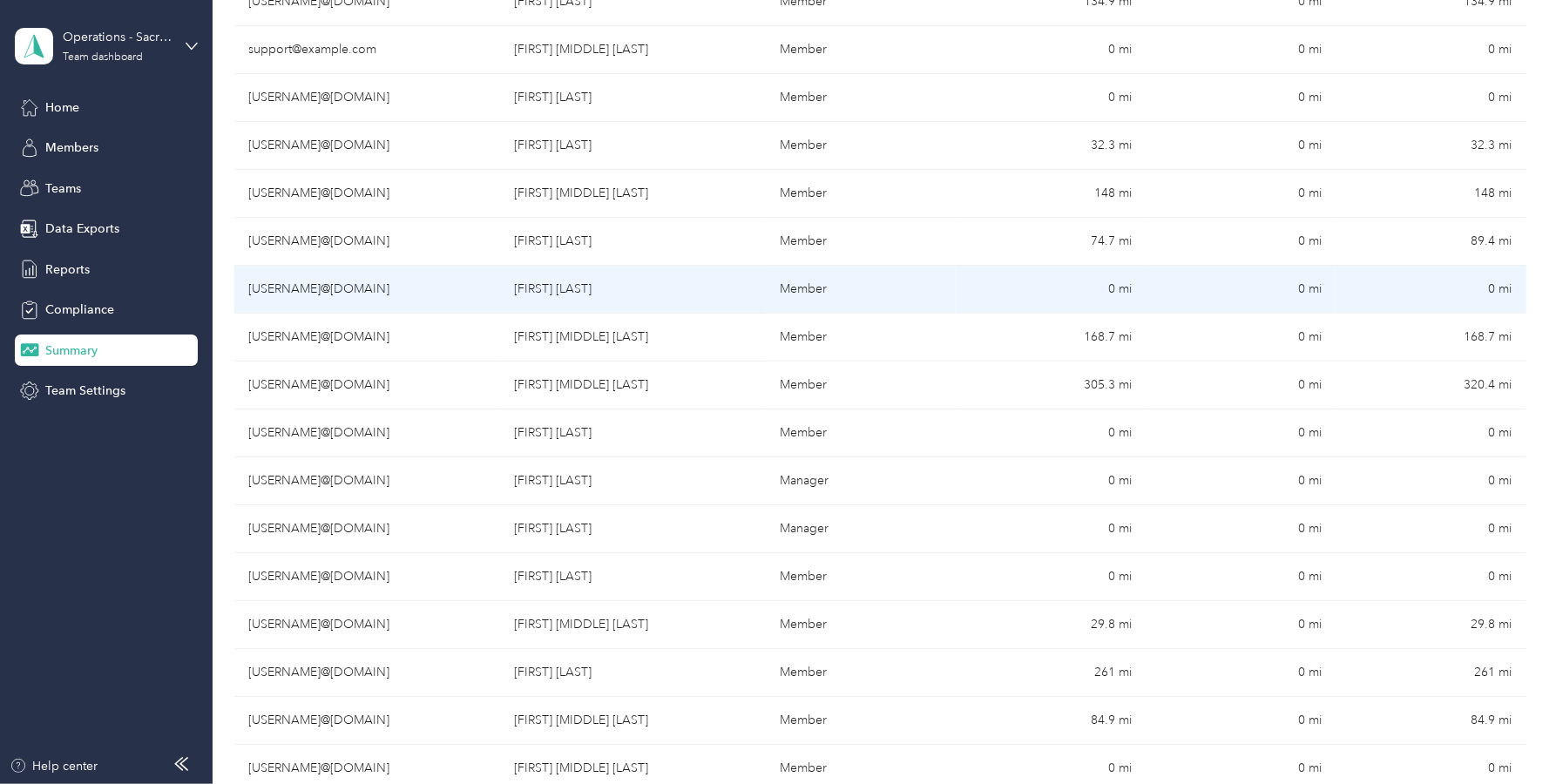 scroll, scrollTop: 4451, scrollLeft: 0, axis: vertical 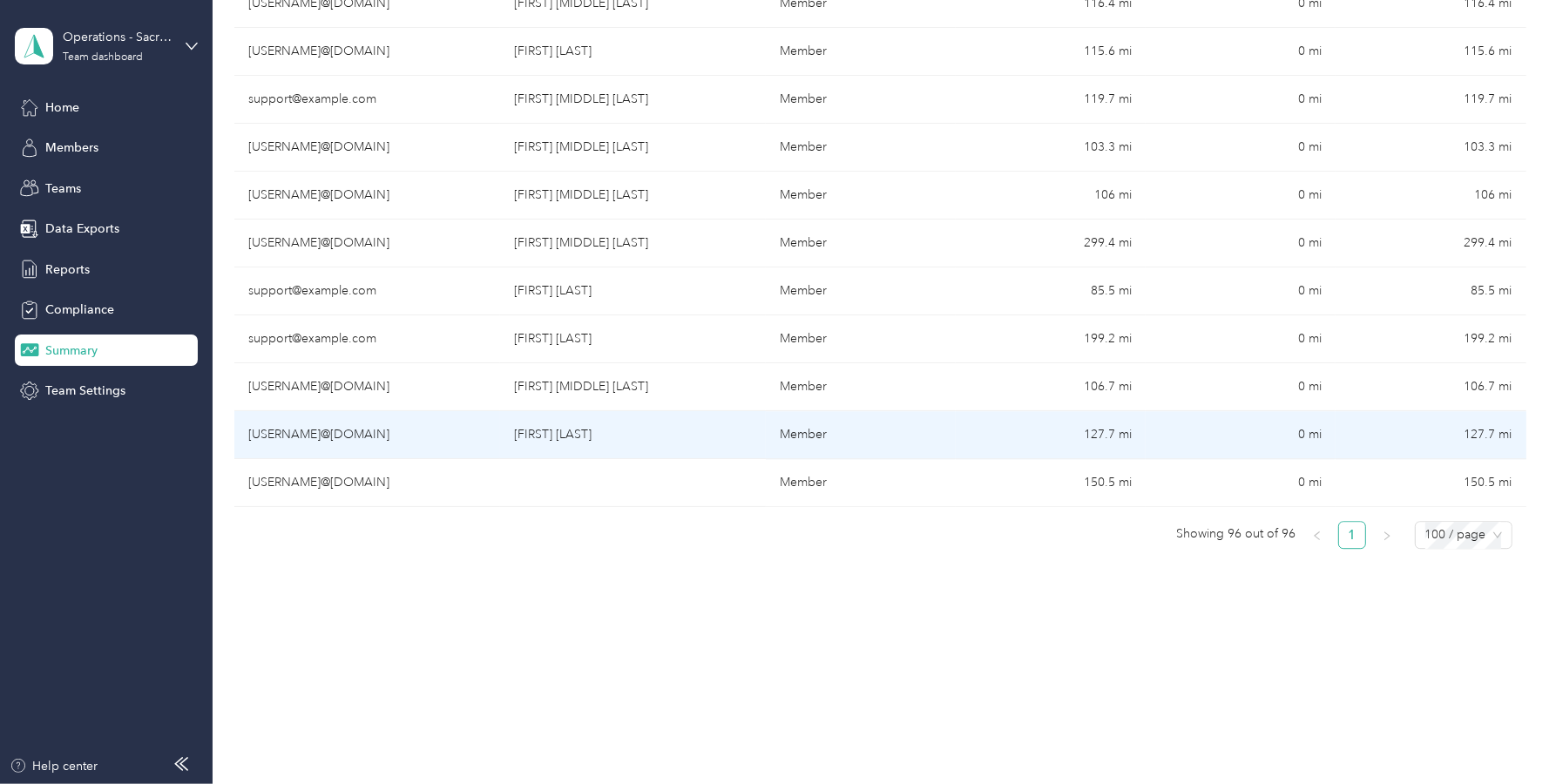 click on "[FIRST] [LAST]" at bounding box center [633, 435] 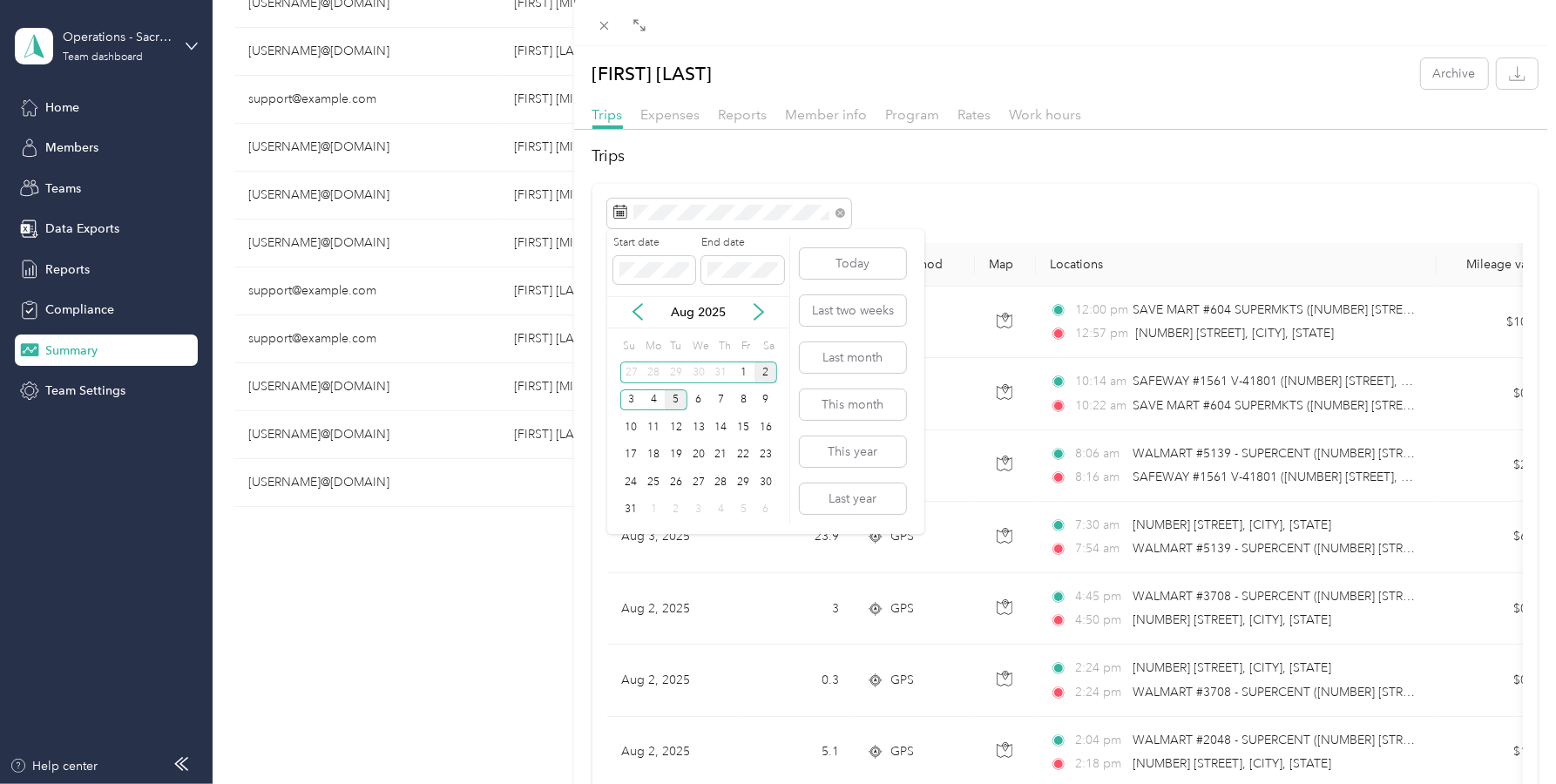 click on "2" at bounding box center [766, 372] 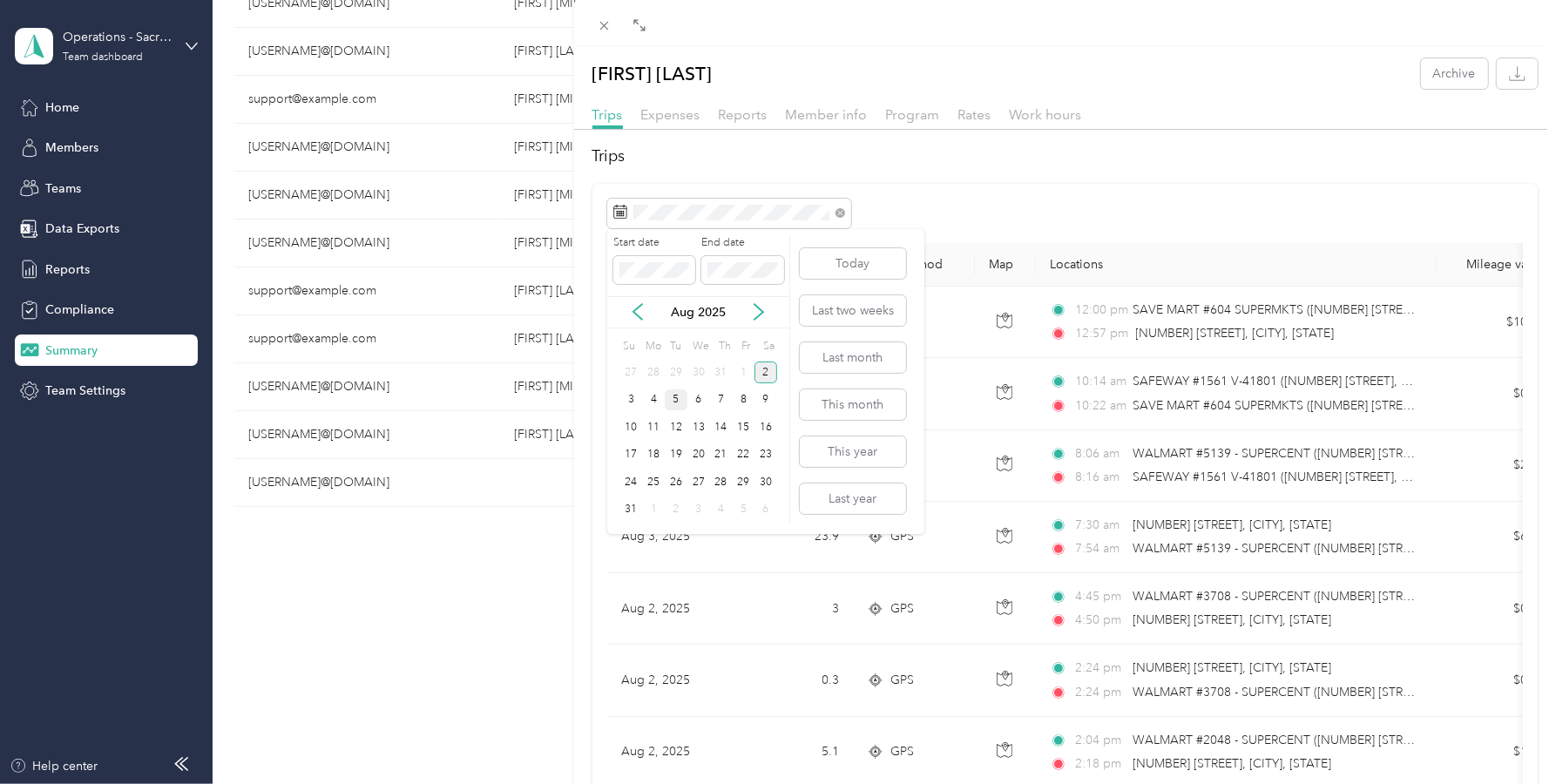 click on "2" at bounding box center (766, 372) 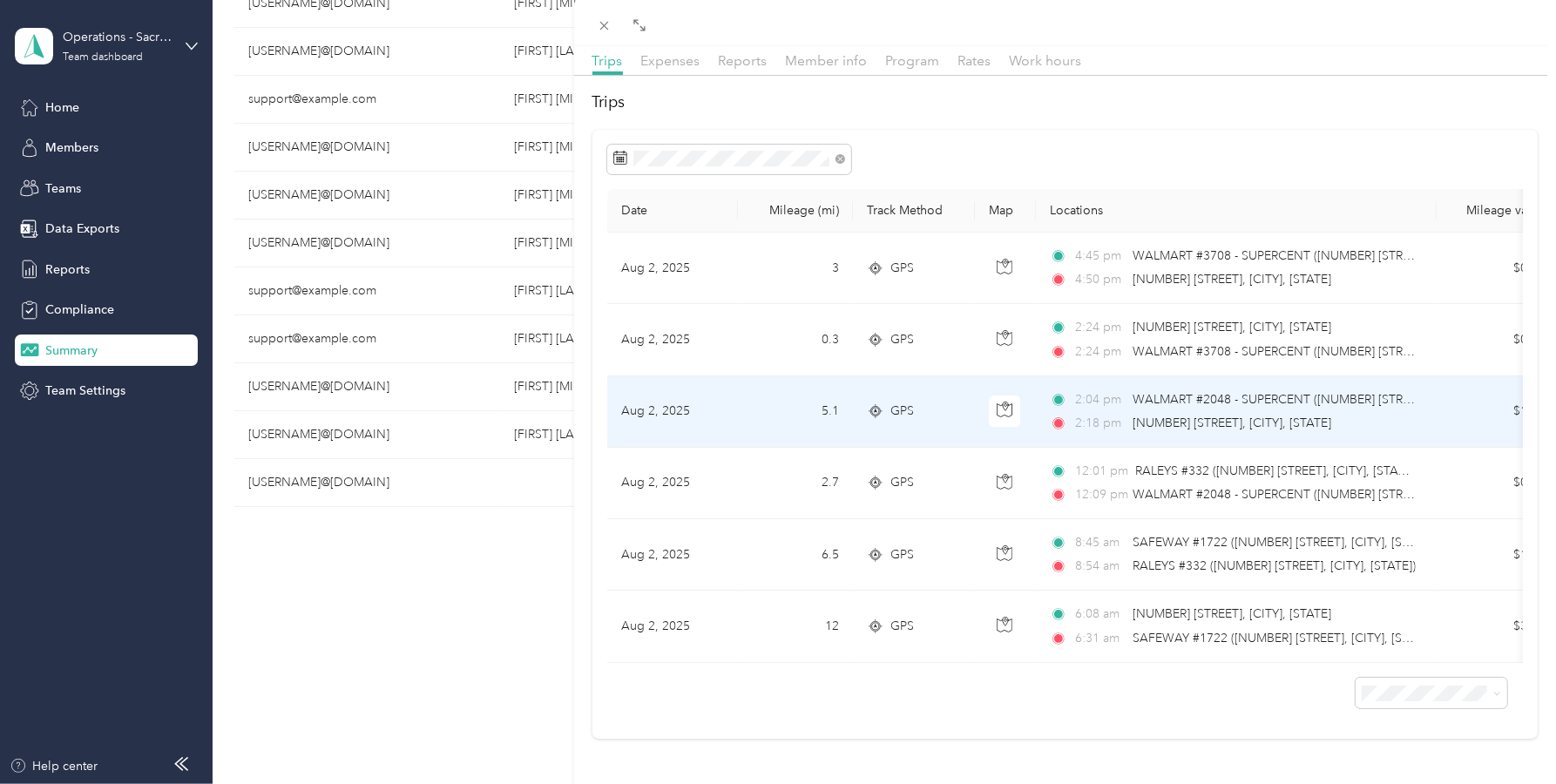 scroll, scrollTop: 84, scrollLeft: 0, axis: vertical 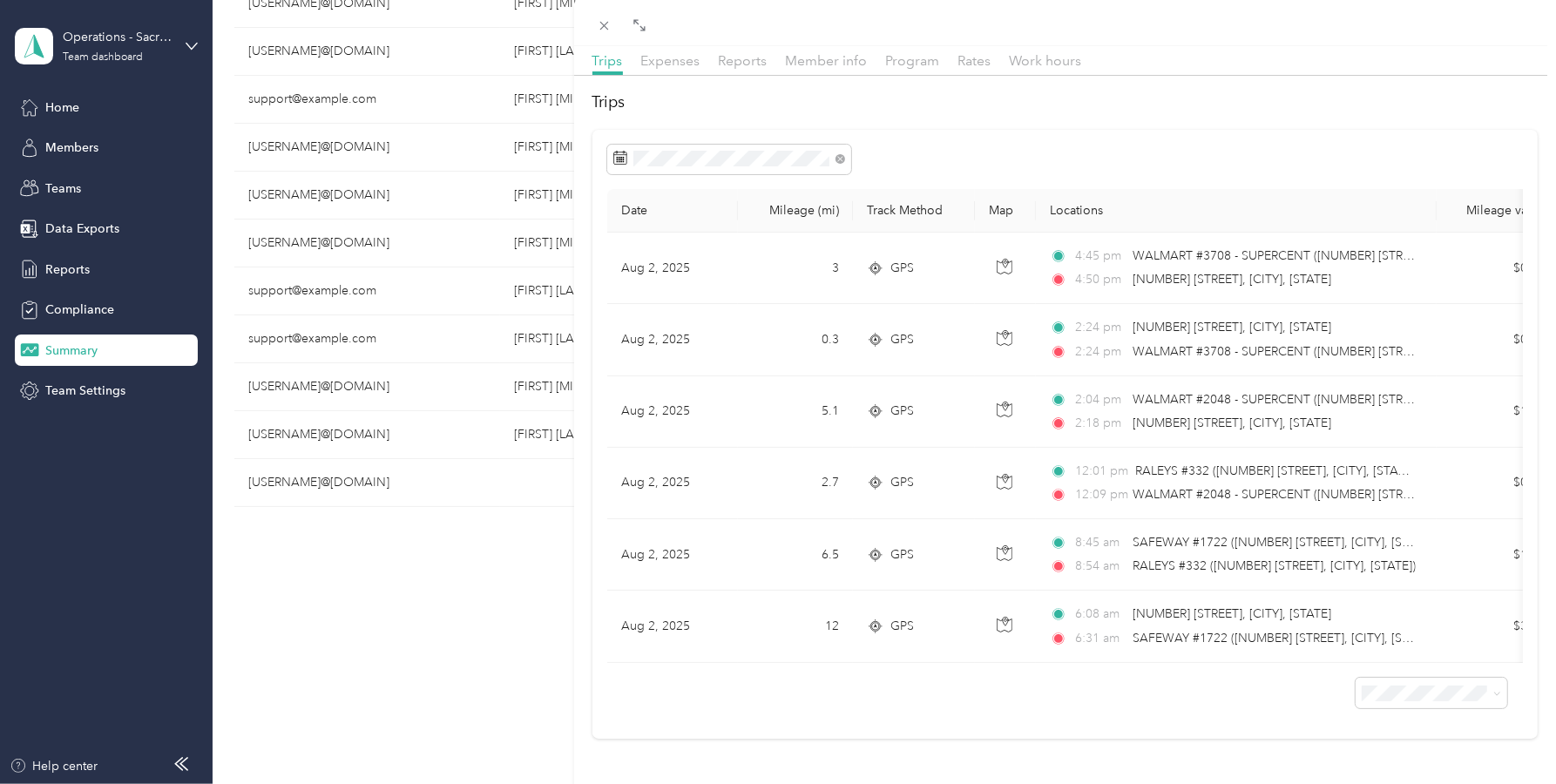 click on "Trips" at bounding box center (1066, 102) 